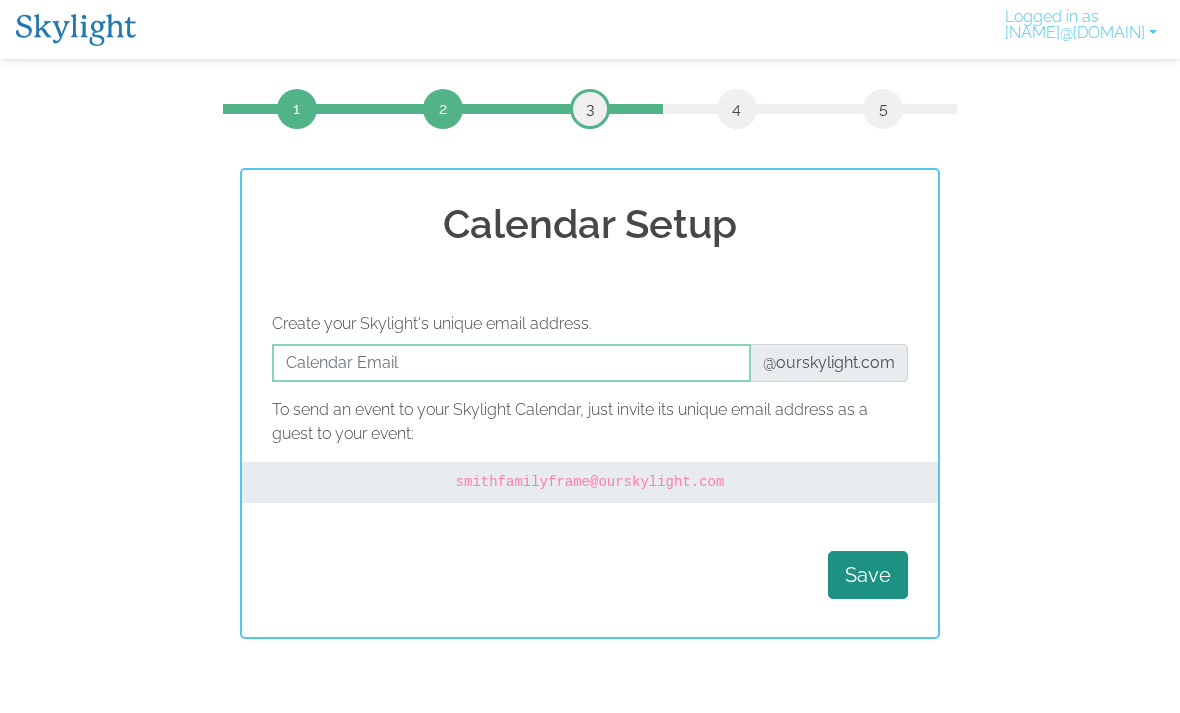 scroll, scrollTop: 0, scrollLeft: 0, axis: both 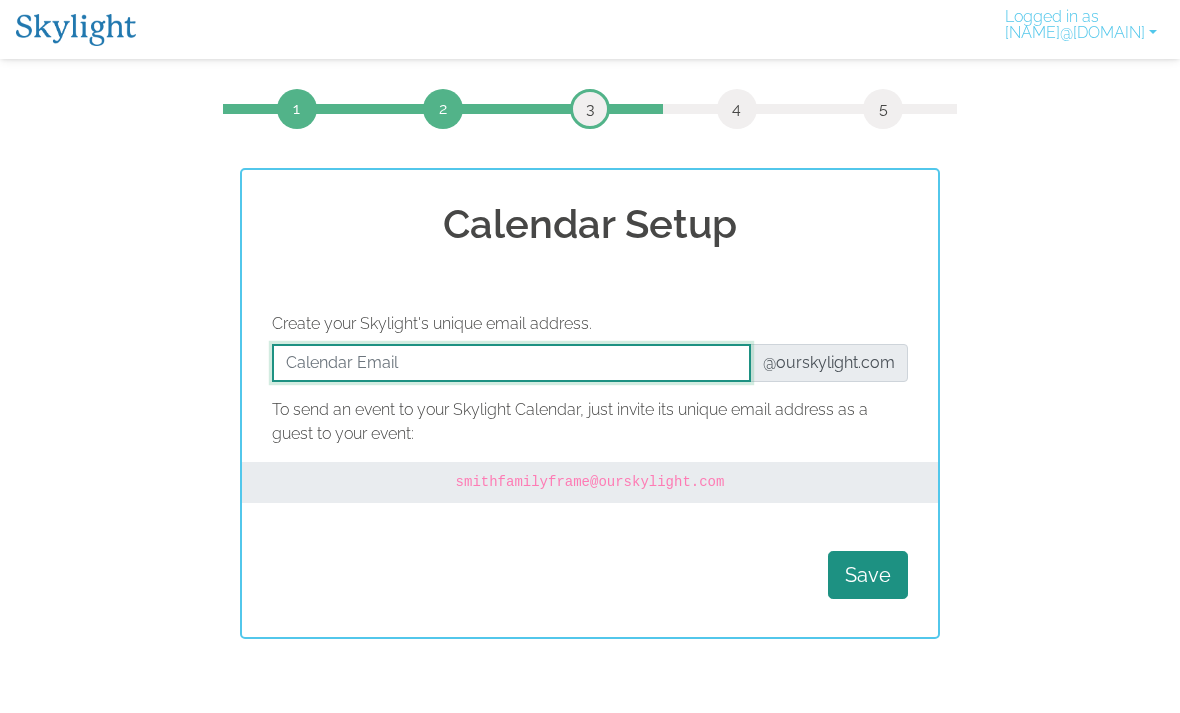 click at bounding box center (511, 363) 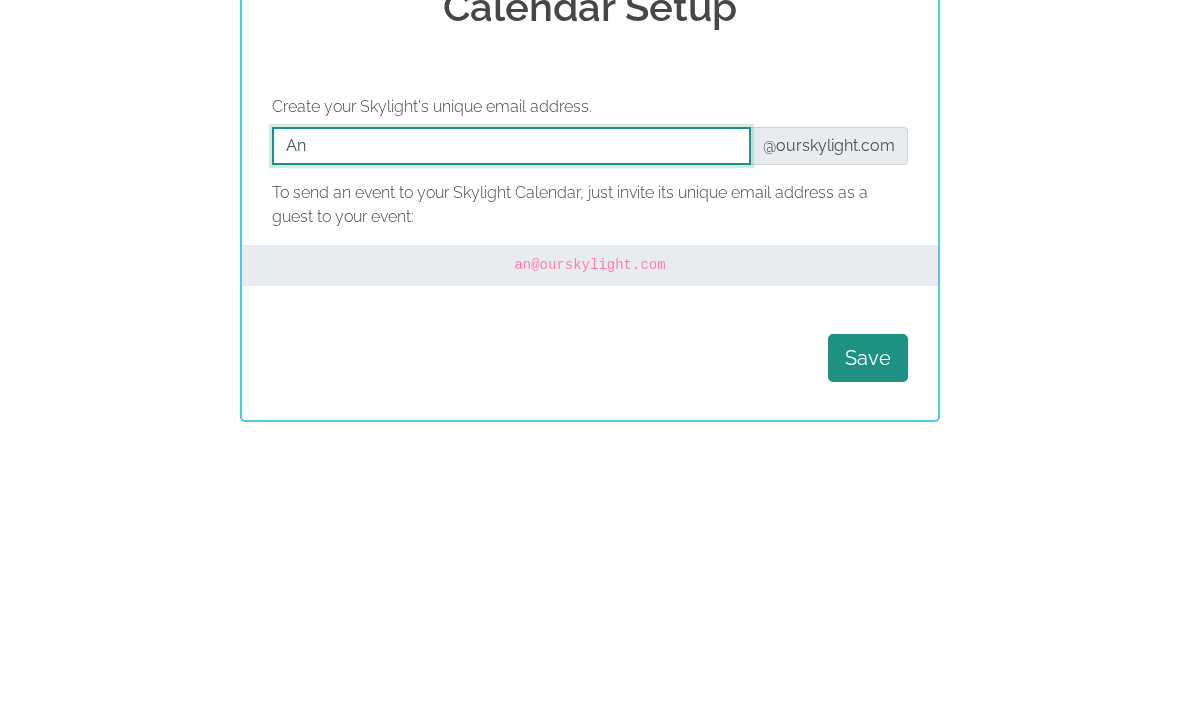 type on "A" 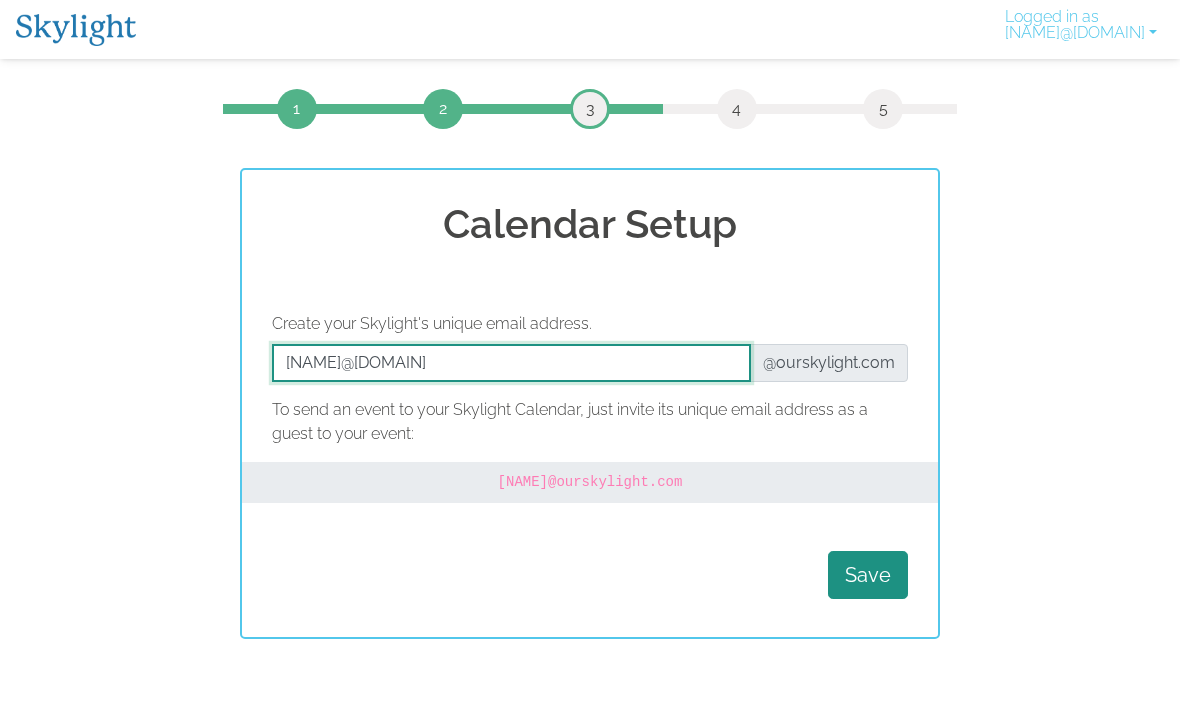 type on "[USERNAME]@example.com" 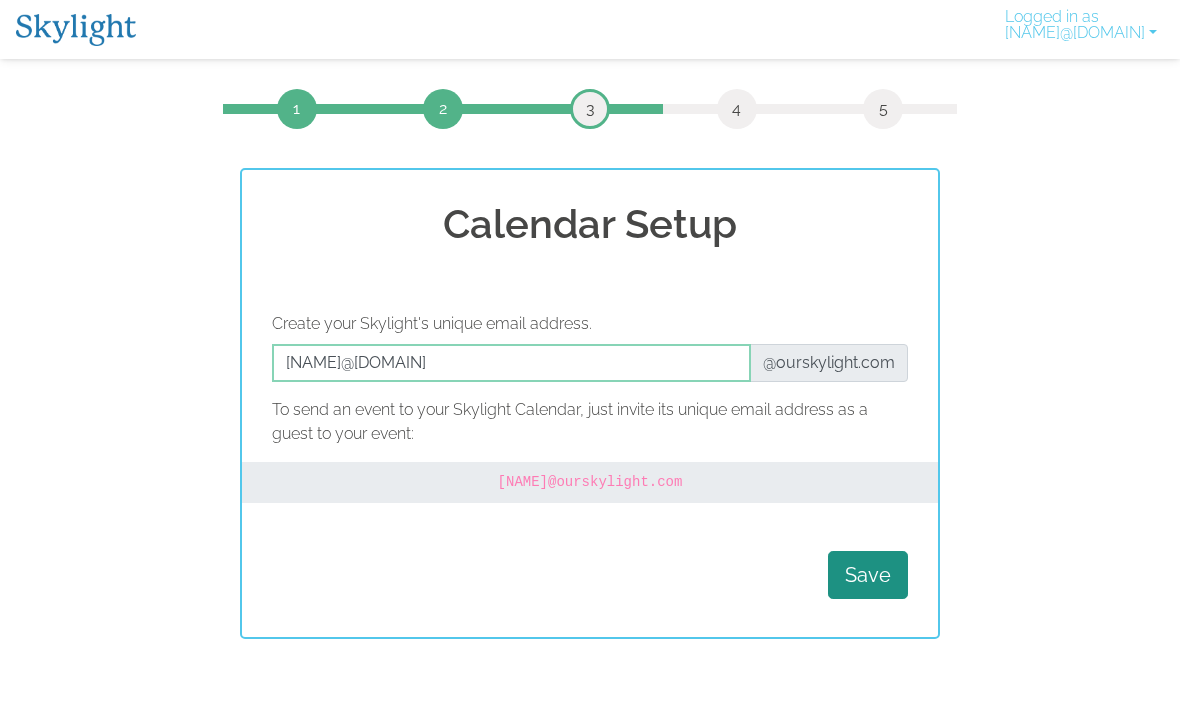 click on "Save" at bounding box center (868, 575) 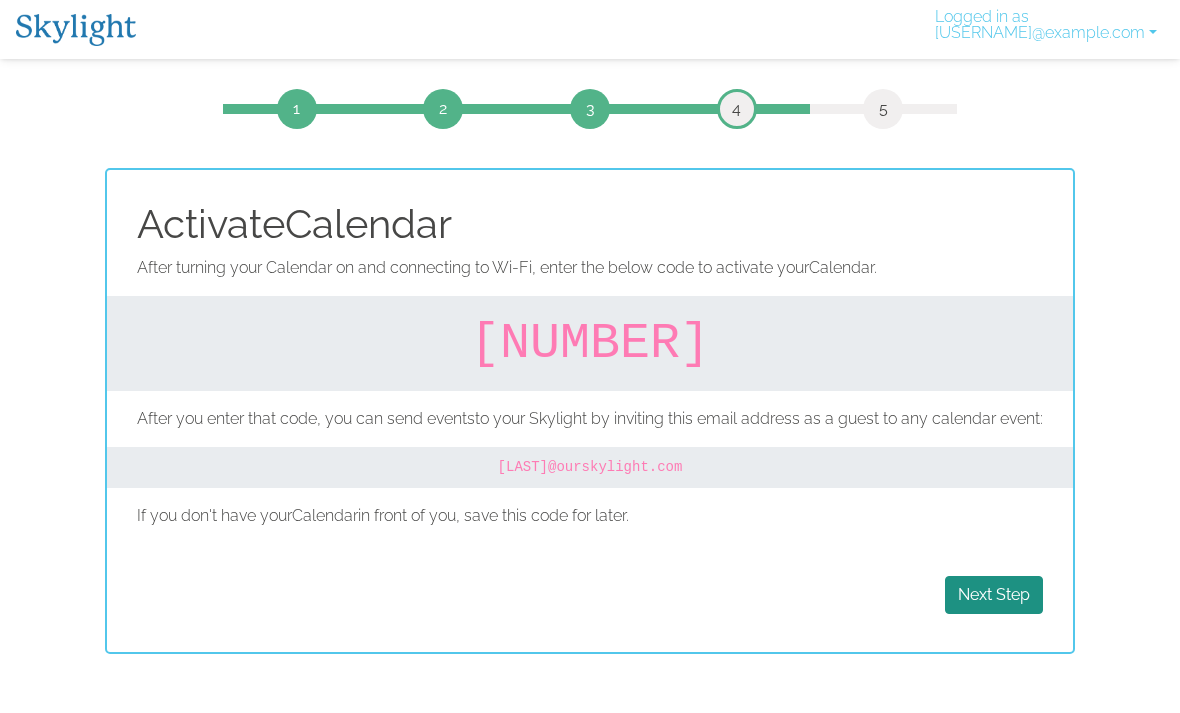 scroll, scrollTop: 0, scrollLeft: 0, axis: both 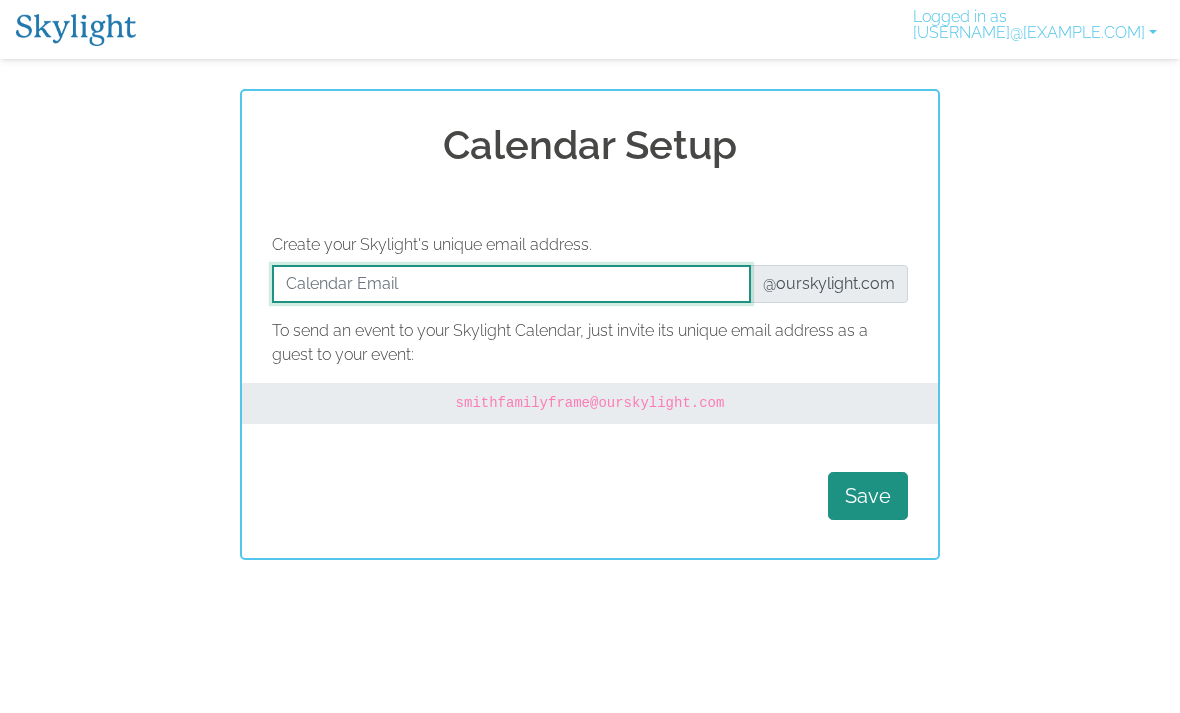 click at bounding box center (511, 284) 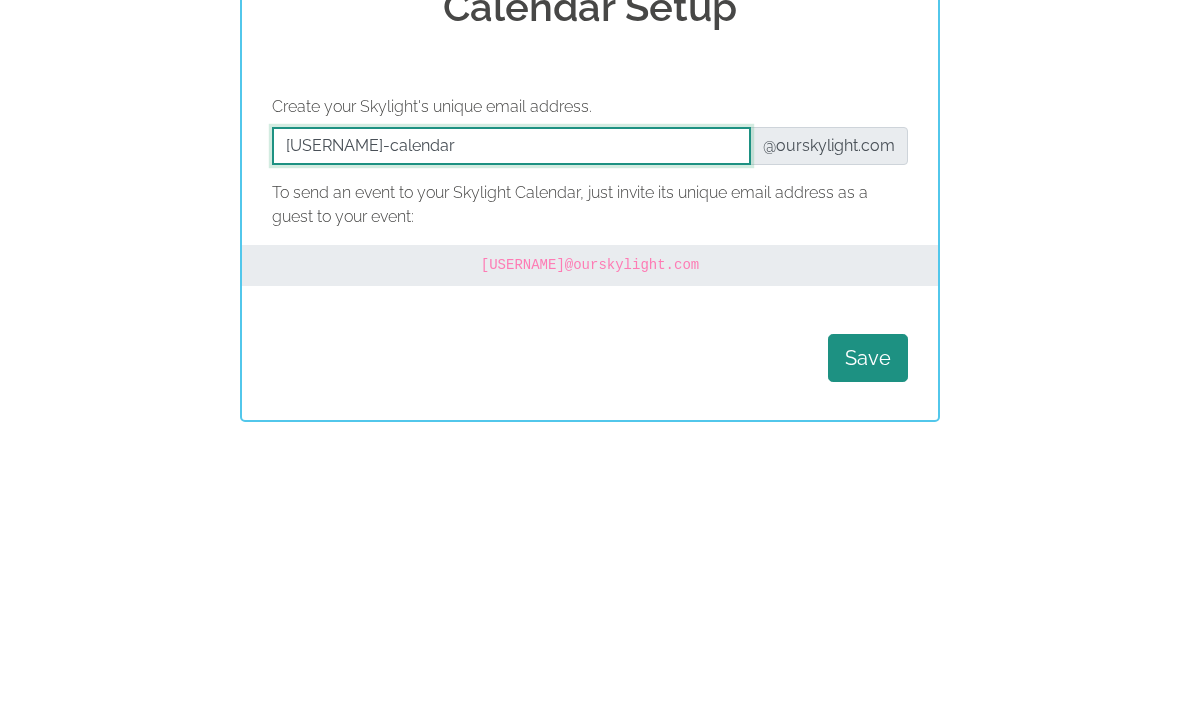type on "[USERNAME]-calendar" 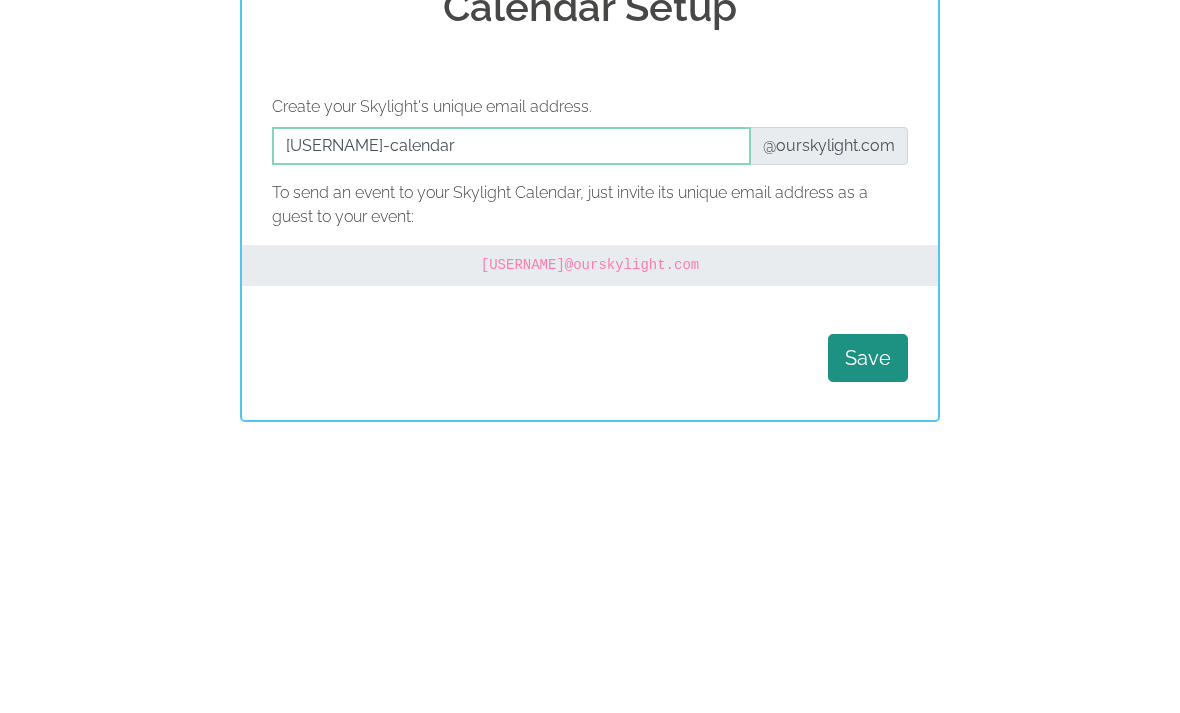 click on "[USERNAME]@[EXAMPLE.COM]" at bounding box center (590, 403) 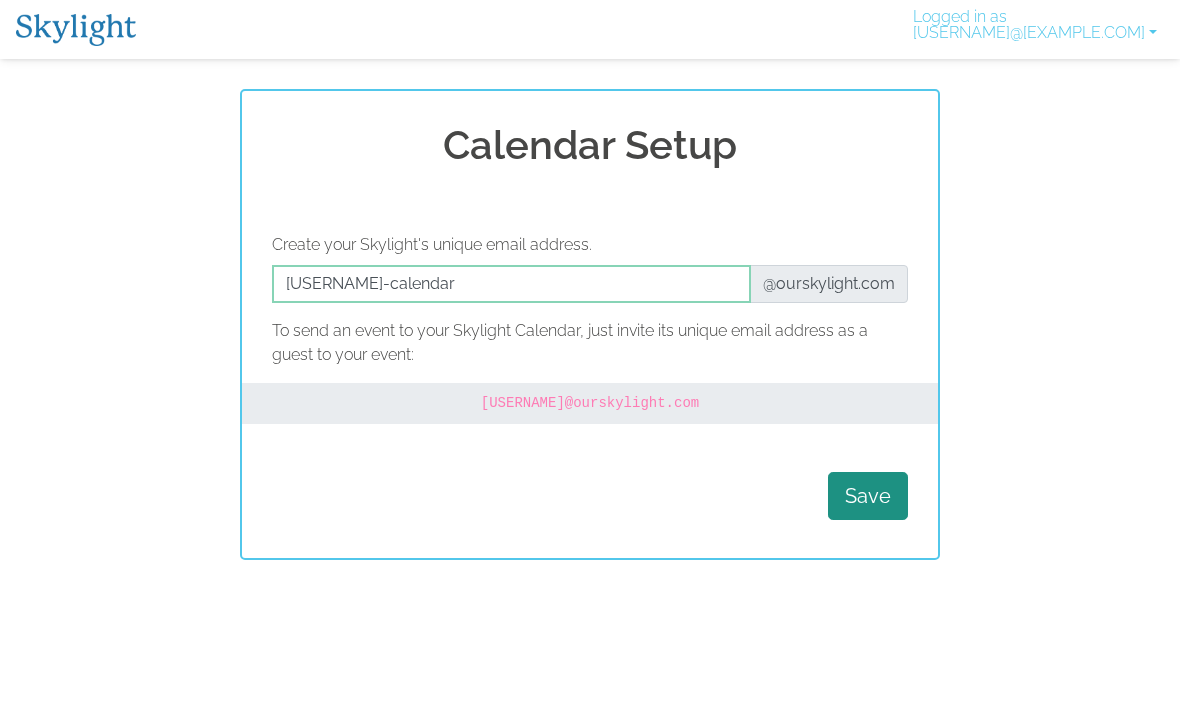 click on "andrasik-calendar @ourskylight.com" at bounding box center (590, 403) 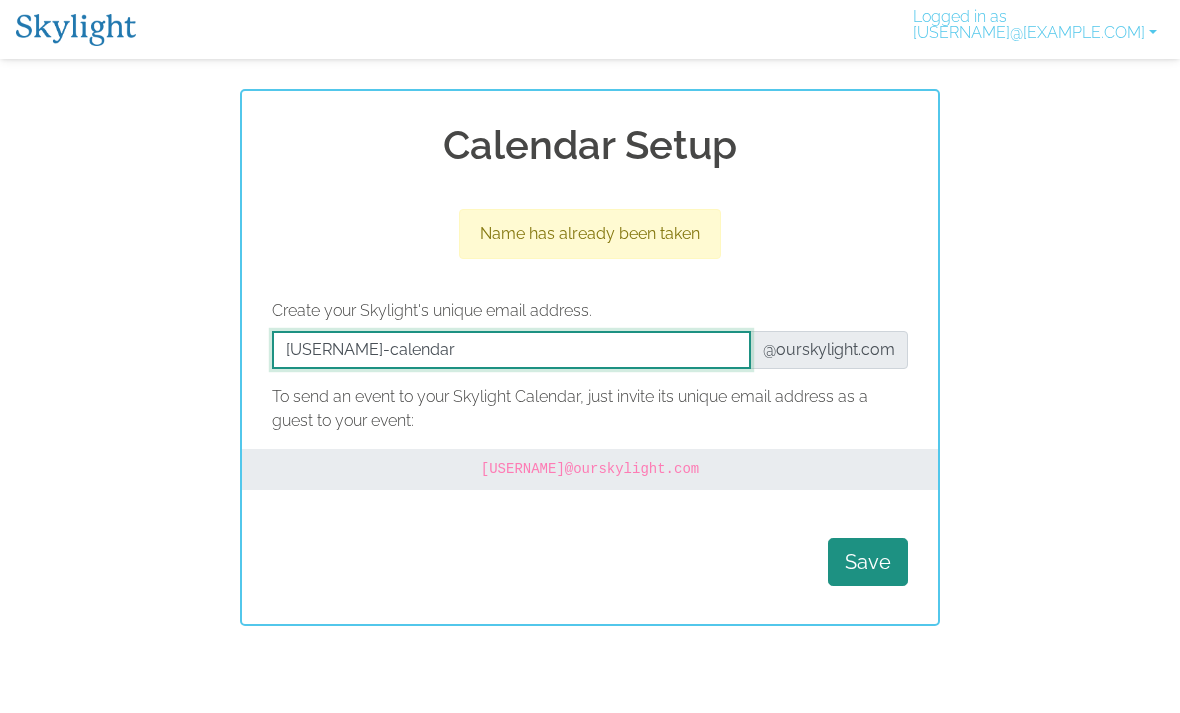 click at bounding box center (511, 350) 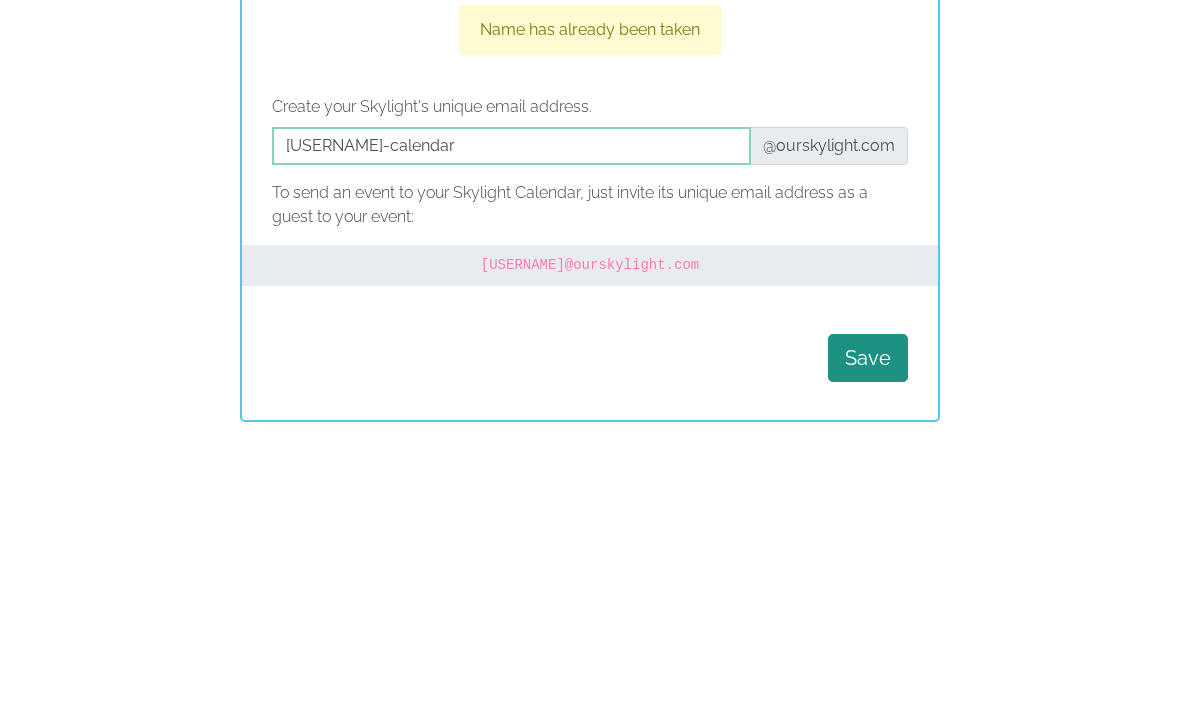 click on "andrasik-calendar @ourskylight.com" at bounding box center (590, 469) 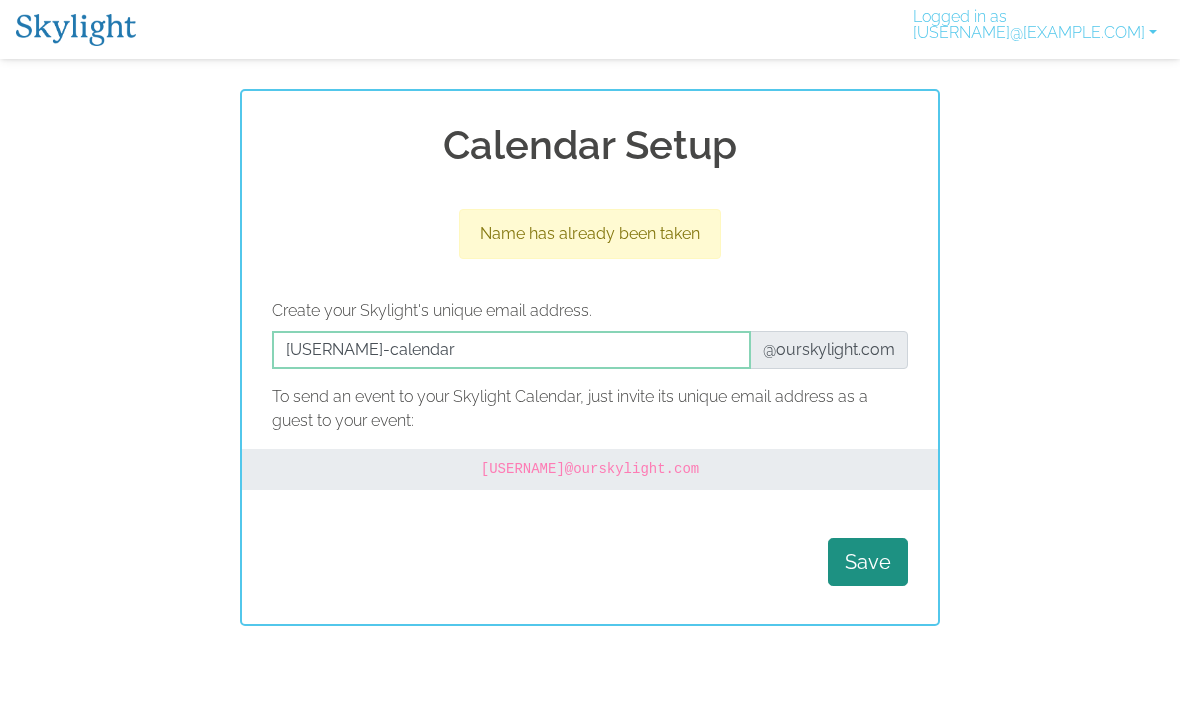 click on "Save" at bounding box center (868, 562) 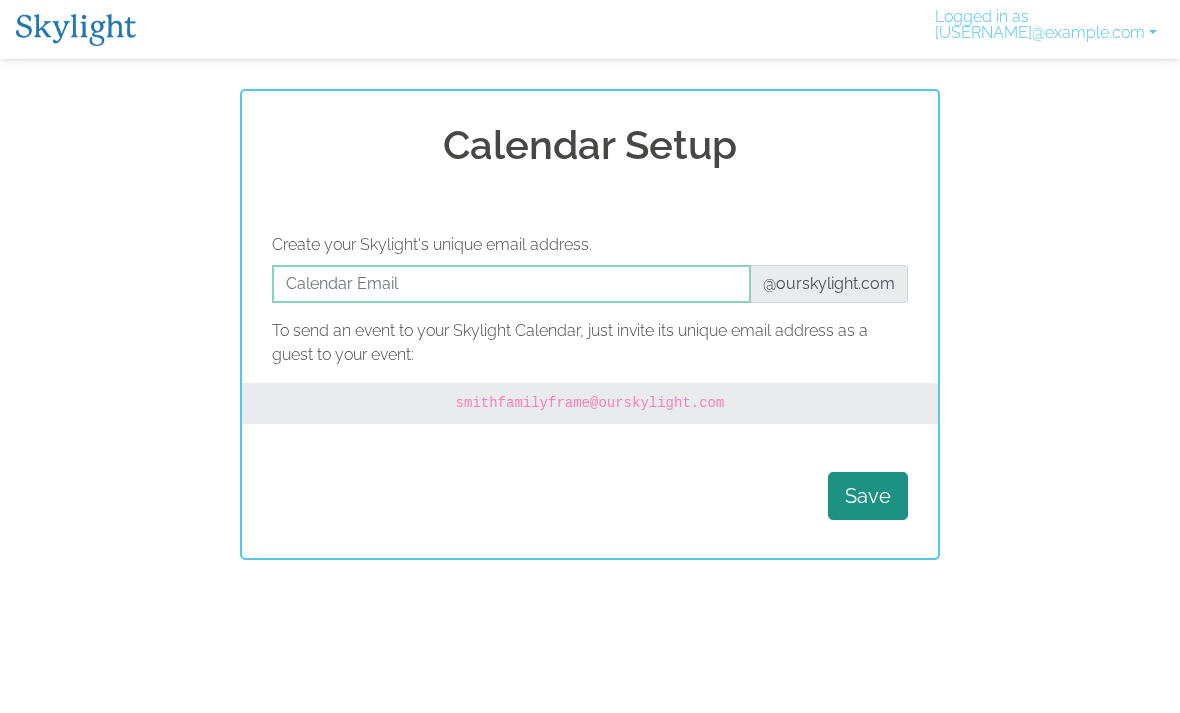scroll, scrollTop: 0, scrollLeft: 0, axis: both 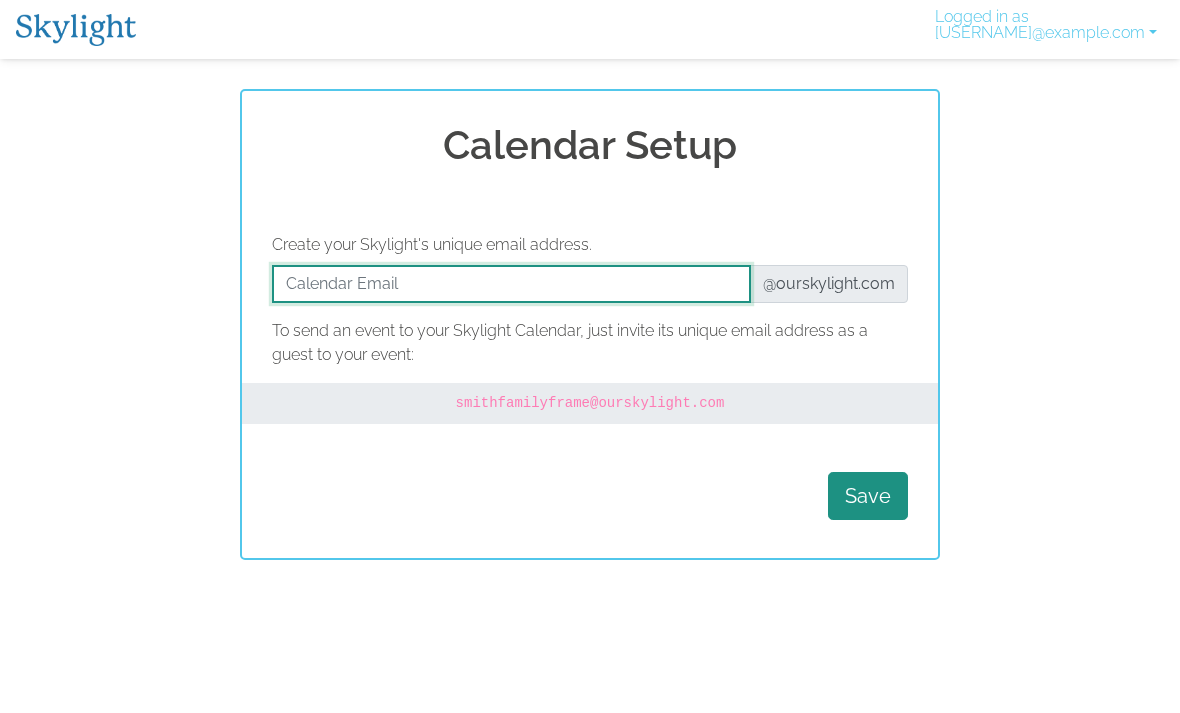 click at bounding box center [511, 284] 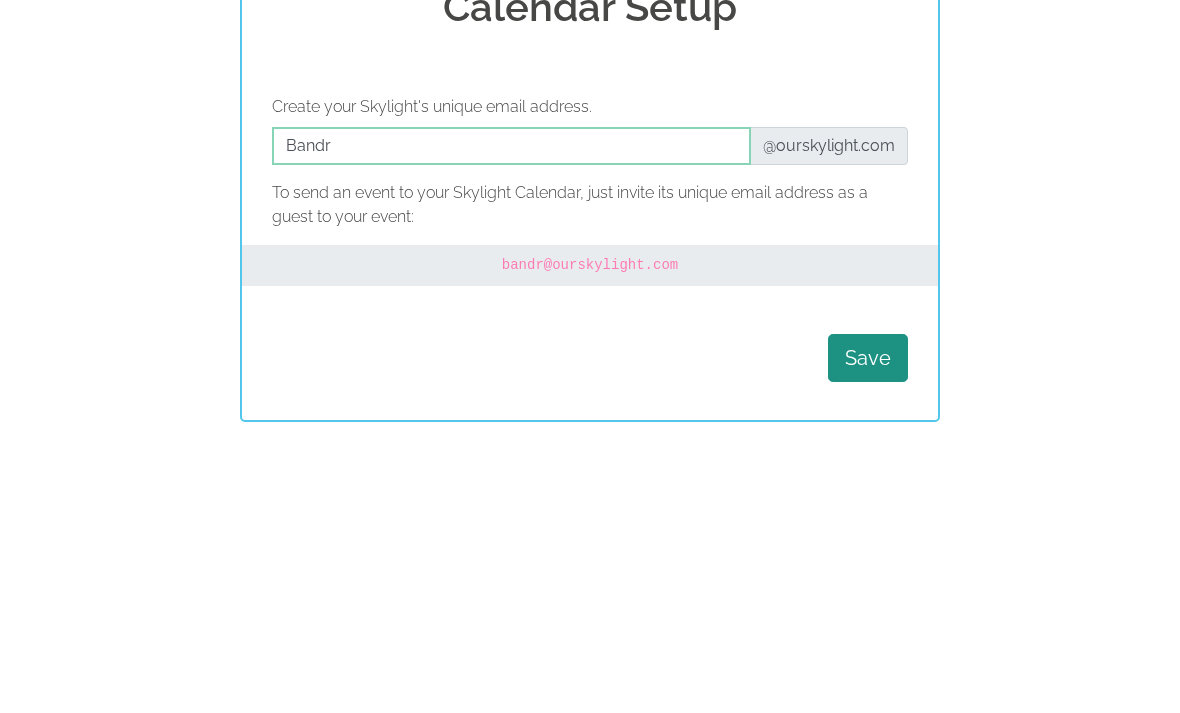 click on "[USERNAME] @example.com" at bounding box center [590, 403] 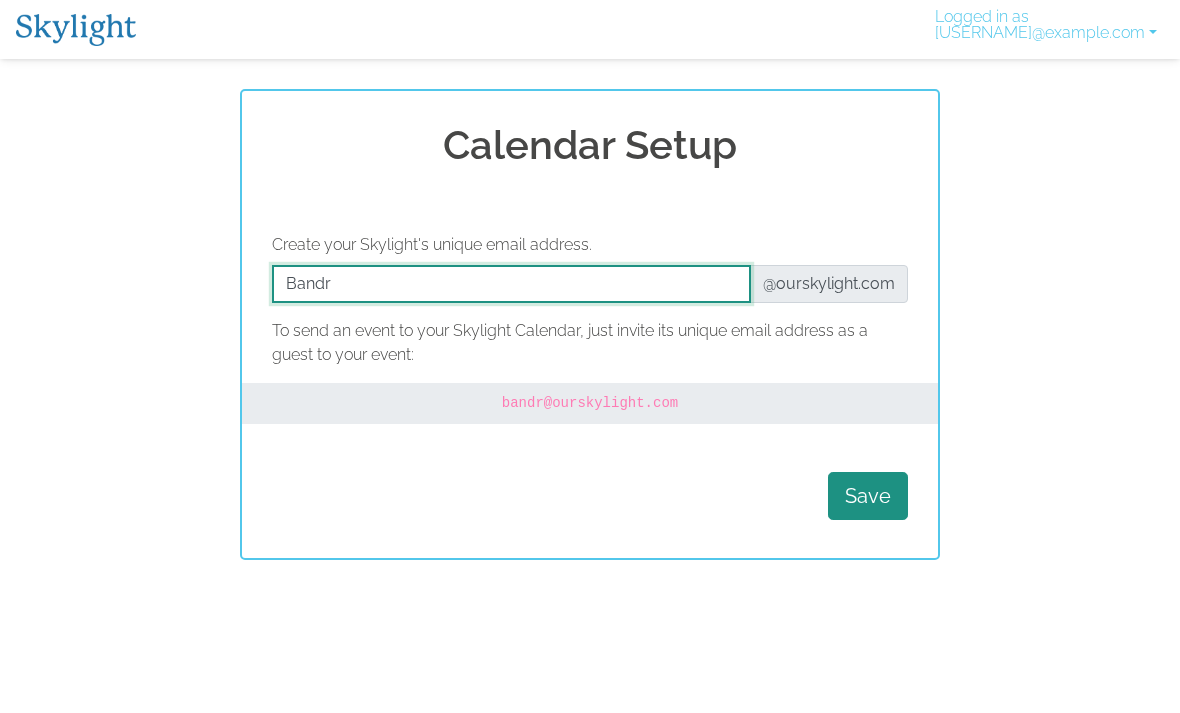 click at bounding box center [511, 284] 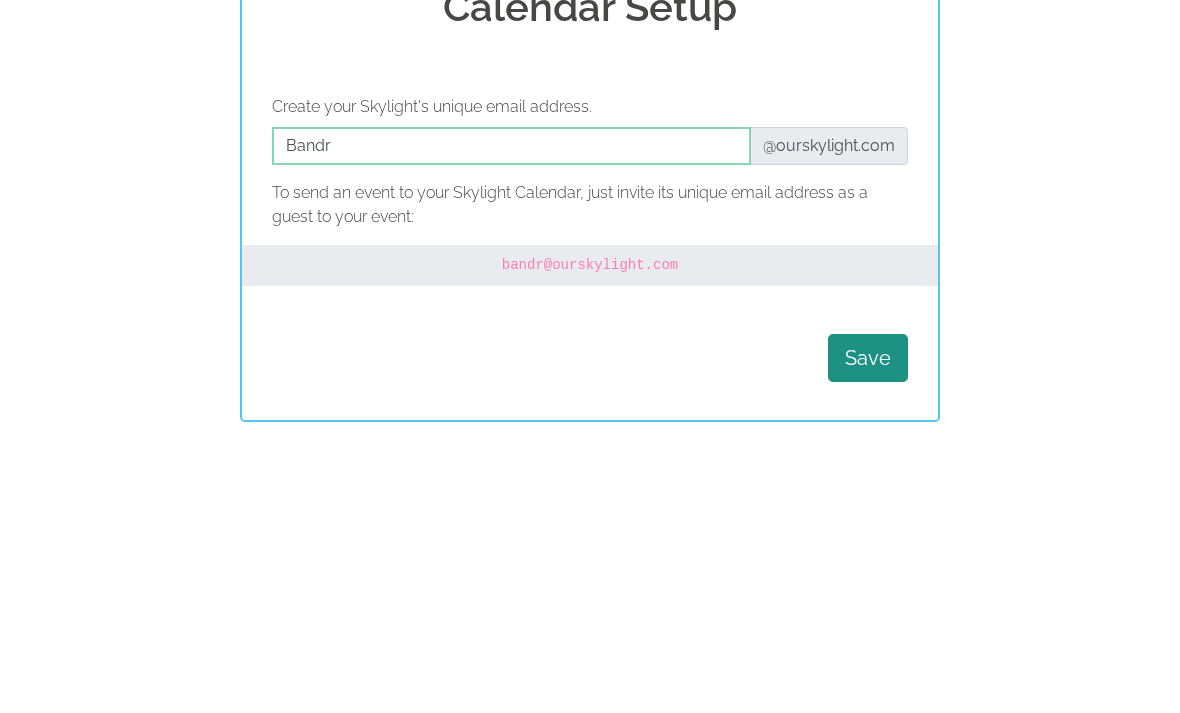 click on "Create your Skylight's unique email address.   @example.com To send an event to your Skylight Calendar, just invite its unique email address as a guest to your event: [USERNAME] @example.com Save" at bounding box center [590, 380] 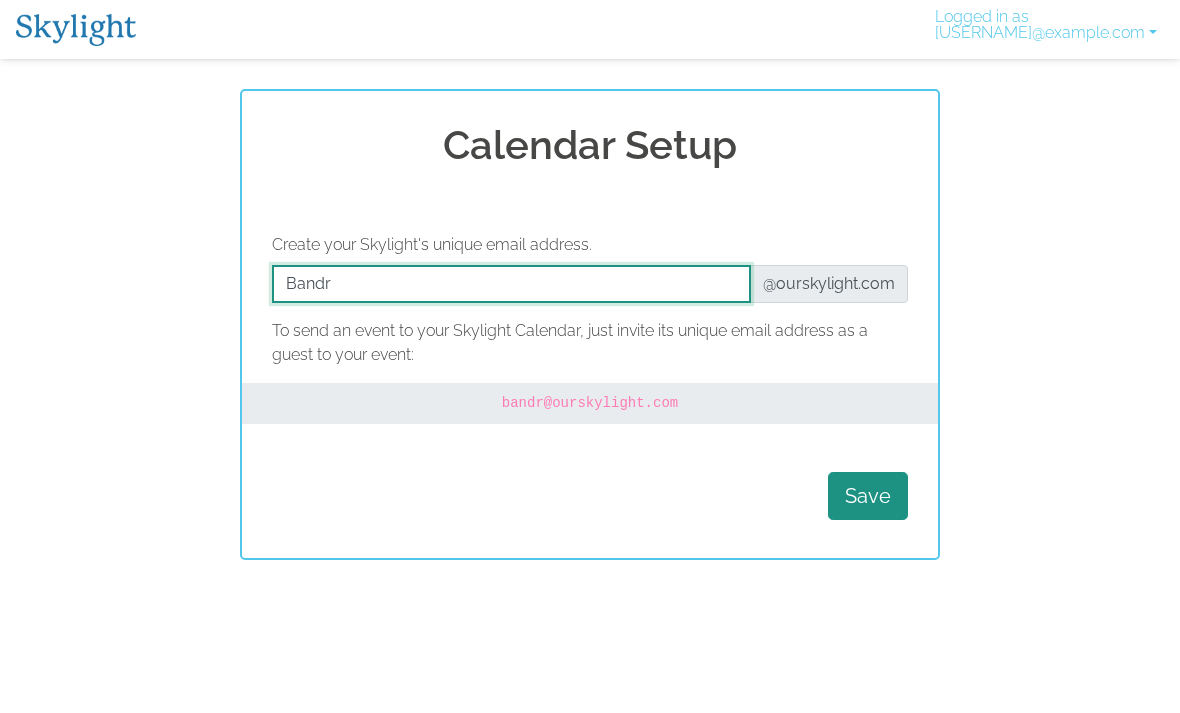 click at bounding box center (511, 284) 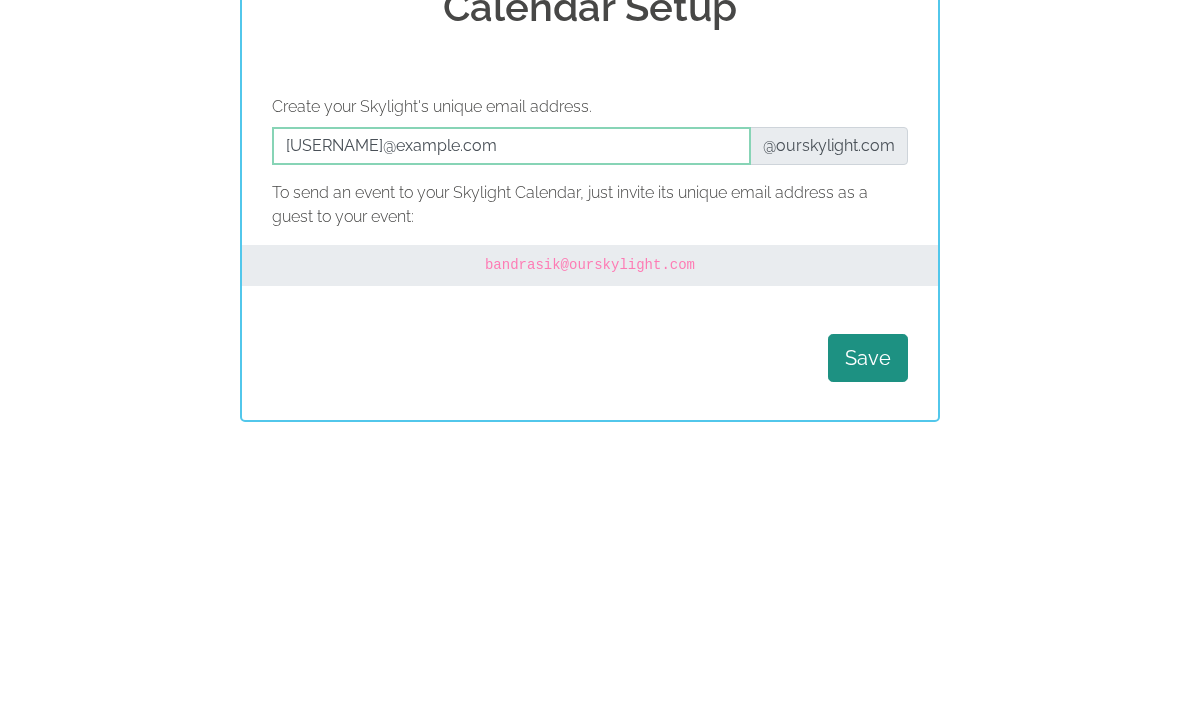click on "Create your Skylight's unique email address.   @example.com To send an event to your Skylight Calendar, just invite its unique email address as a guest to your event: [USERNAME] @example.com Save" at bounding box center [590, 380] 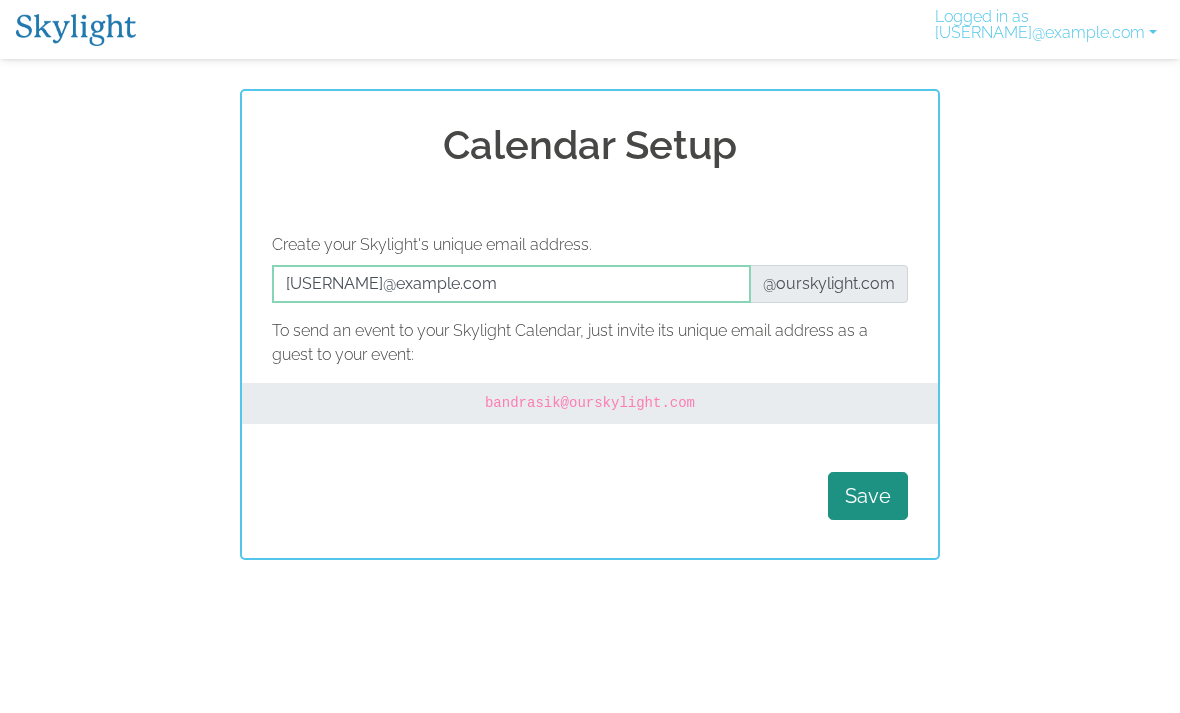 click on "Create your Skylight's unique email address.   @example.com To send an event to your Skylight Calendar, just invite its unique email address as a guest to your event: [USERNAME] @example.com Save" at bounding box center [590, 380] 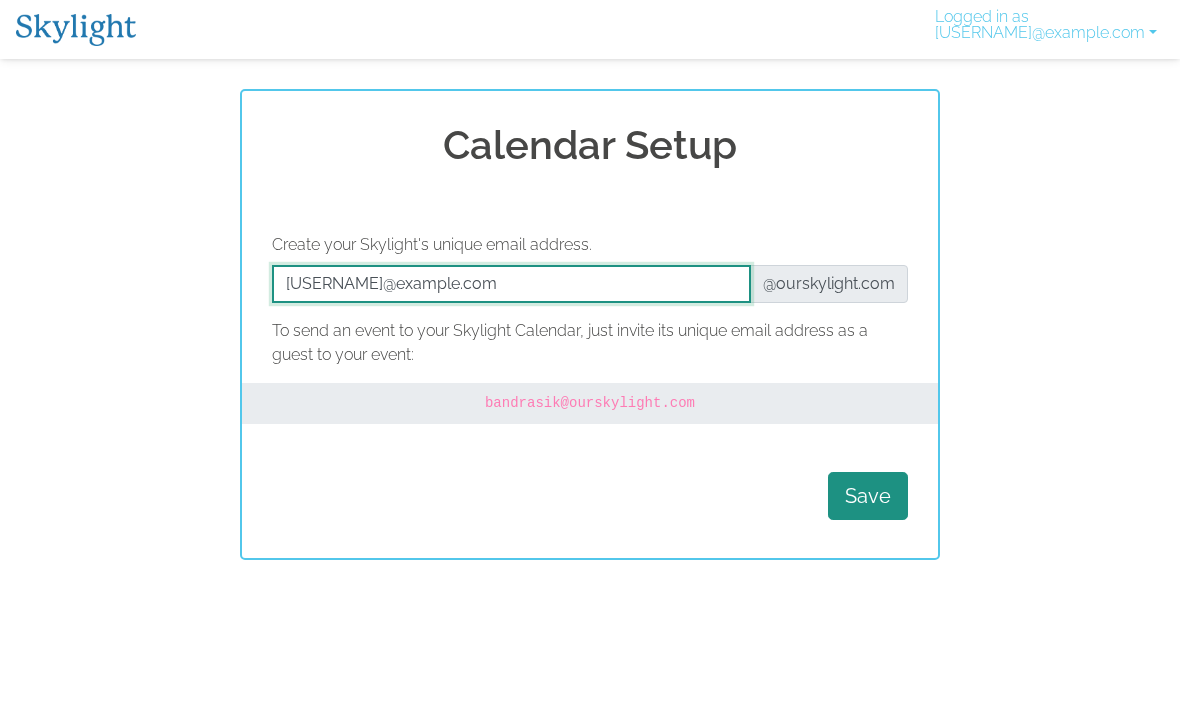 click at bounding box center (511, 284) 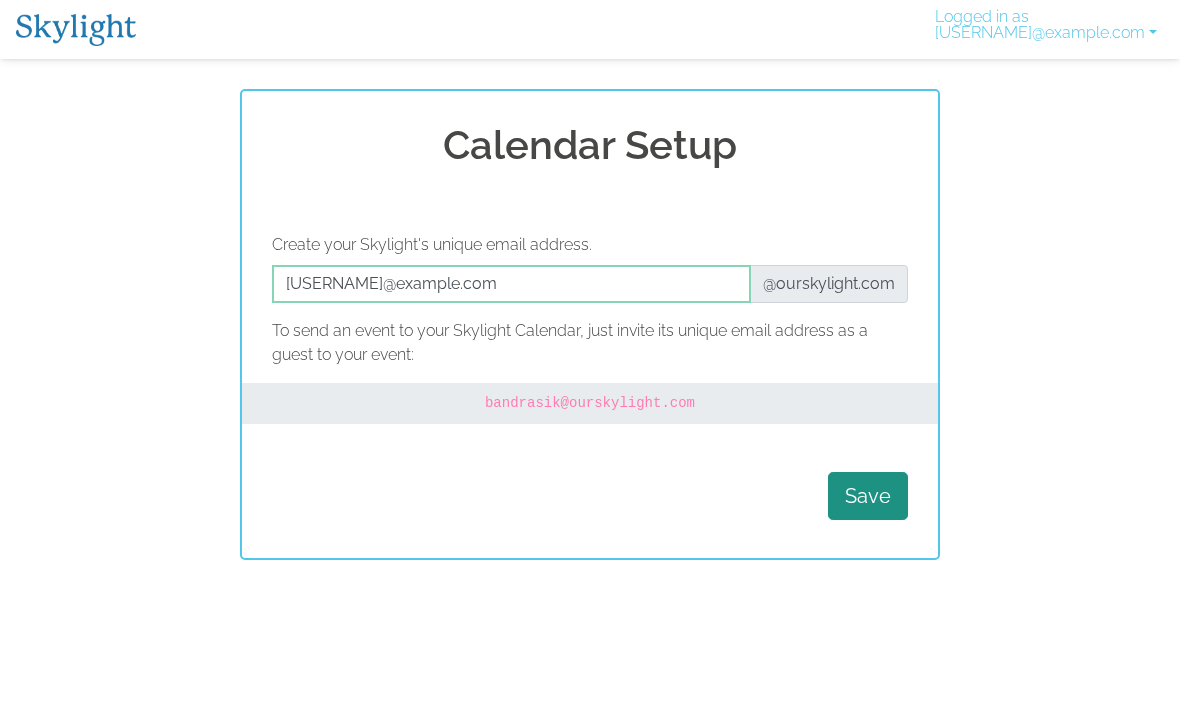 click on "Save" at bounding box center [868, 496] 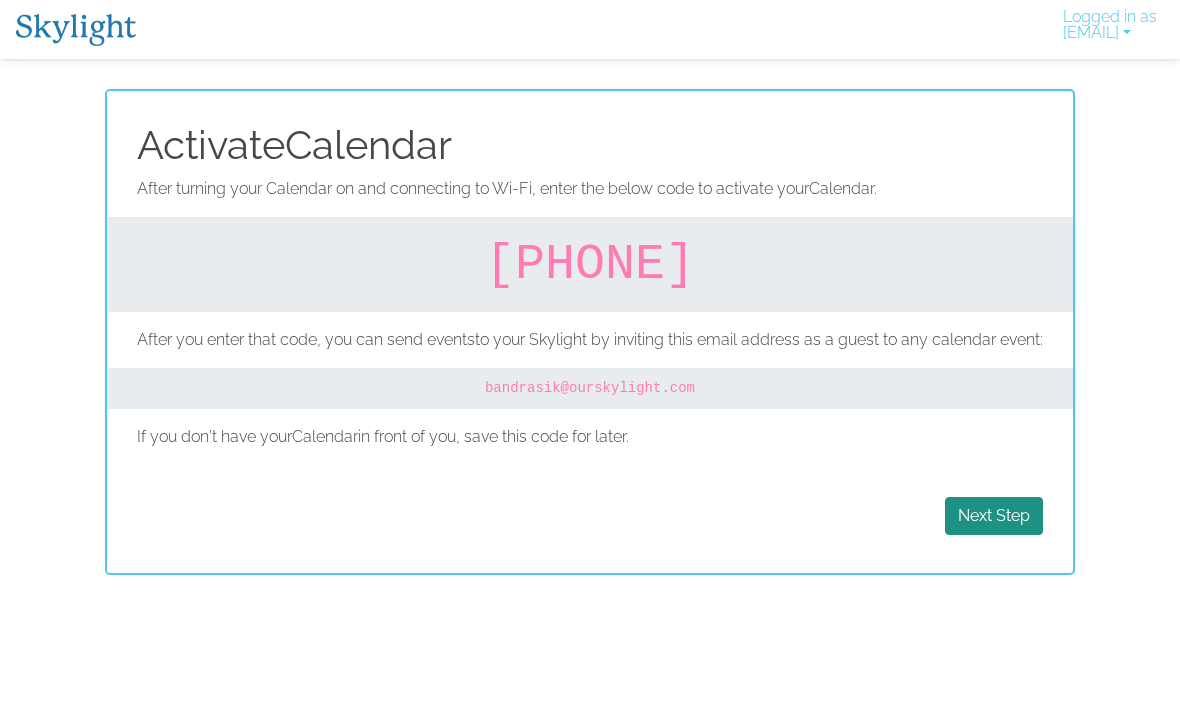 scroll, scrollTop: 0, scrollLeft: 0, axis: both 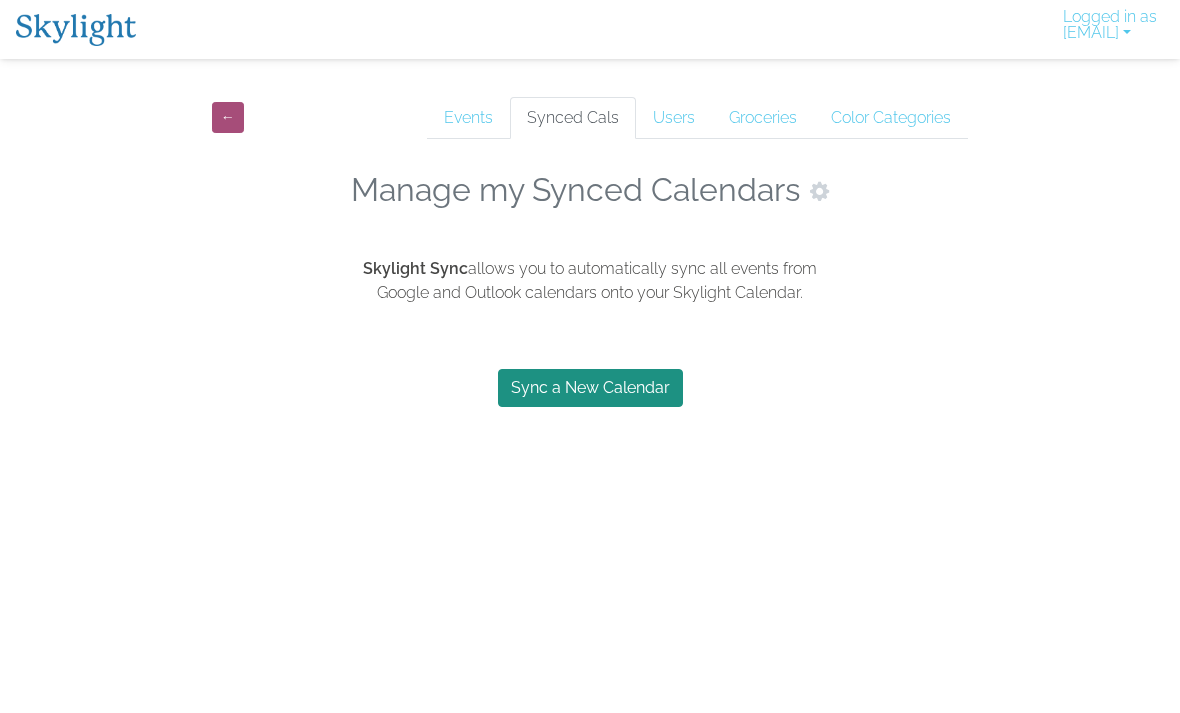 click on "Users" at bounding box center [674, 118] 